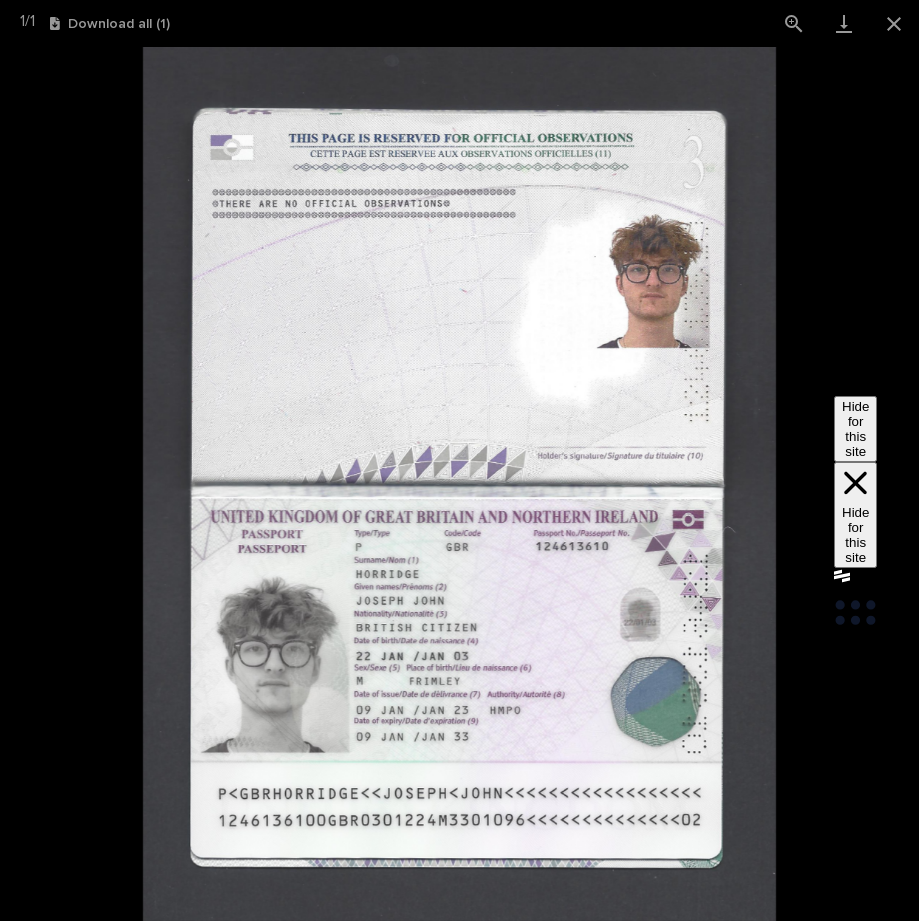 scroll, scrollTop: 0, scrollLeft: 0, axis: both 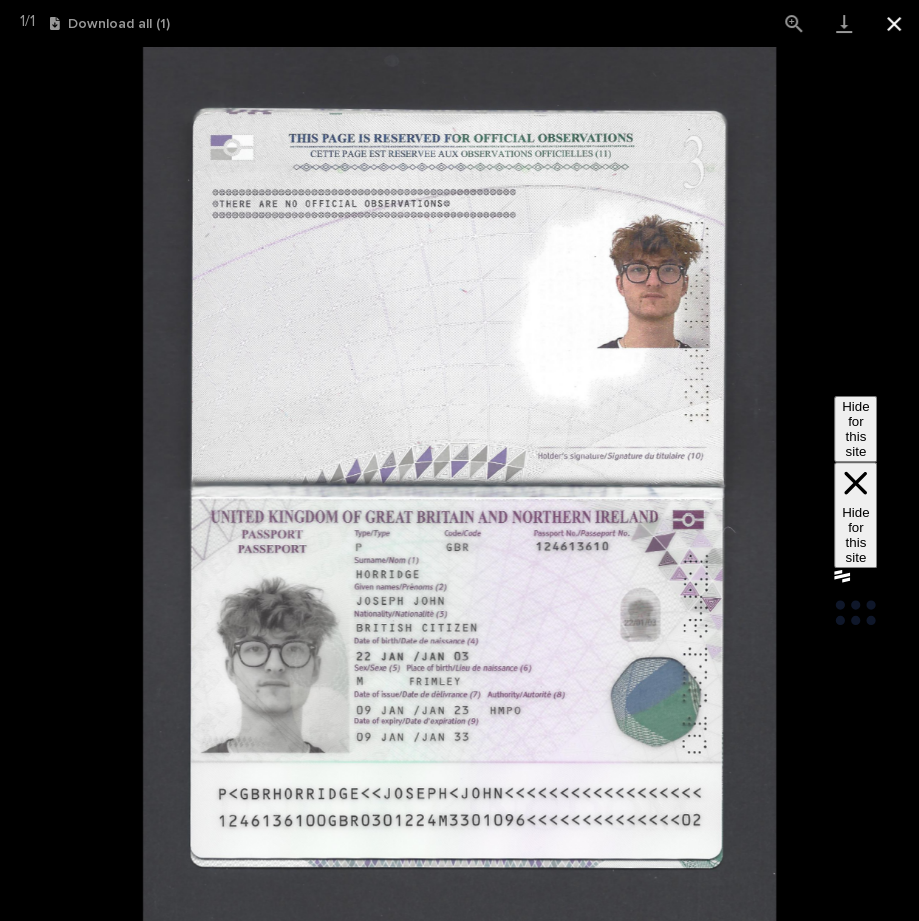 click at bounding box center (894, 23) 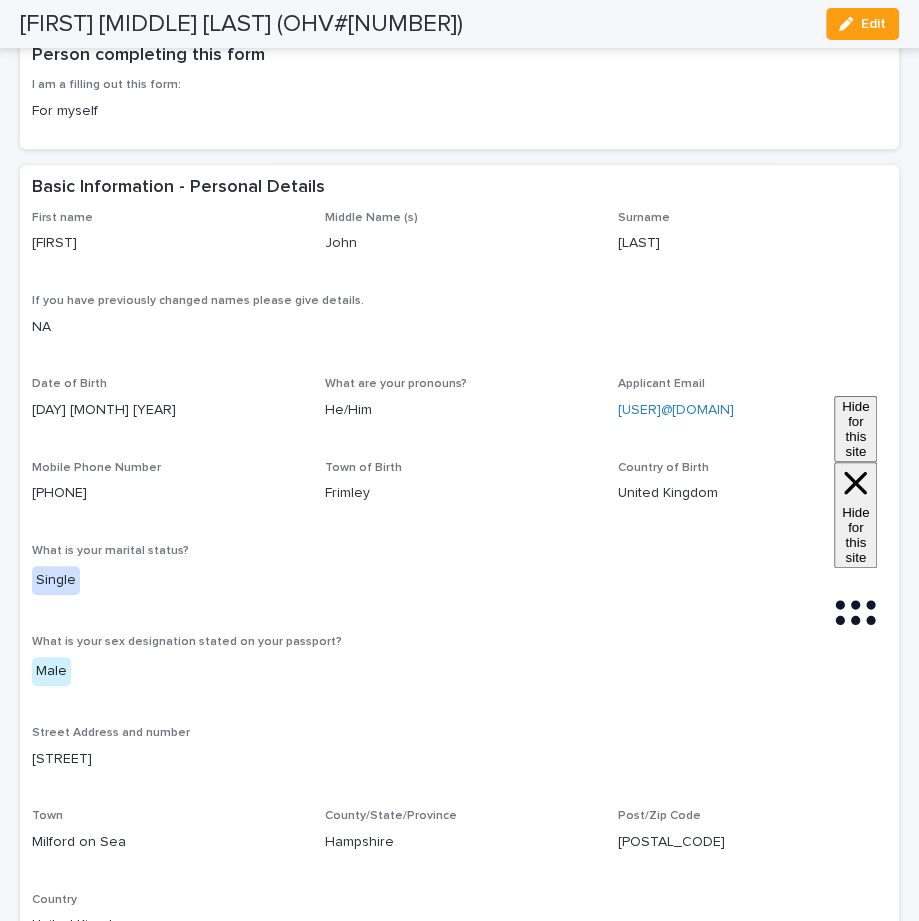 scroll, scrollTop: 0, scrollLeft: 0, axis: both 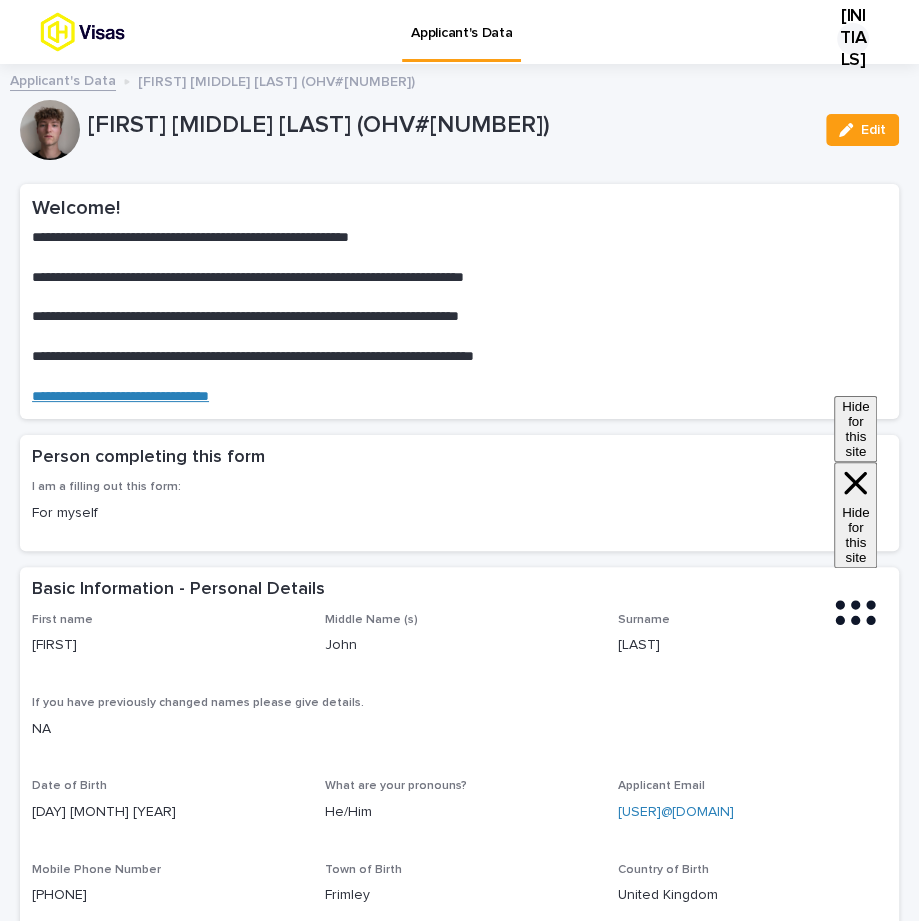click on "Applicant's Data" at bounding box center (63, 79) 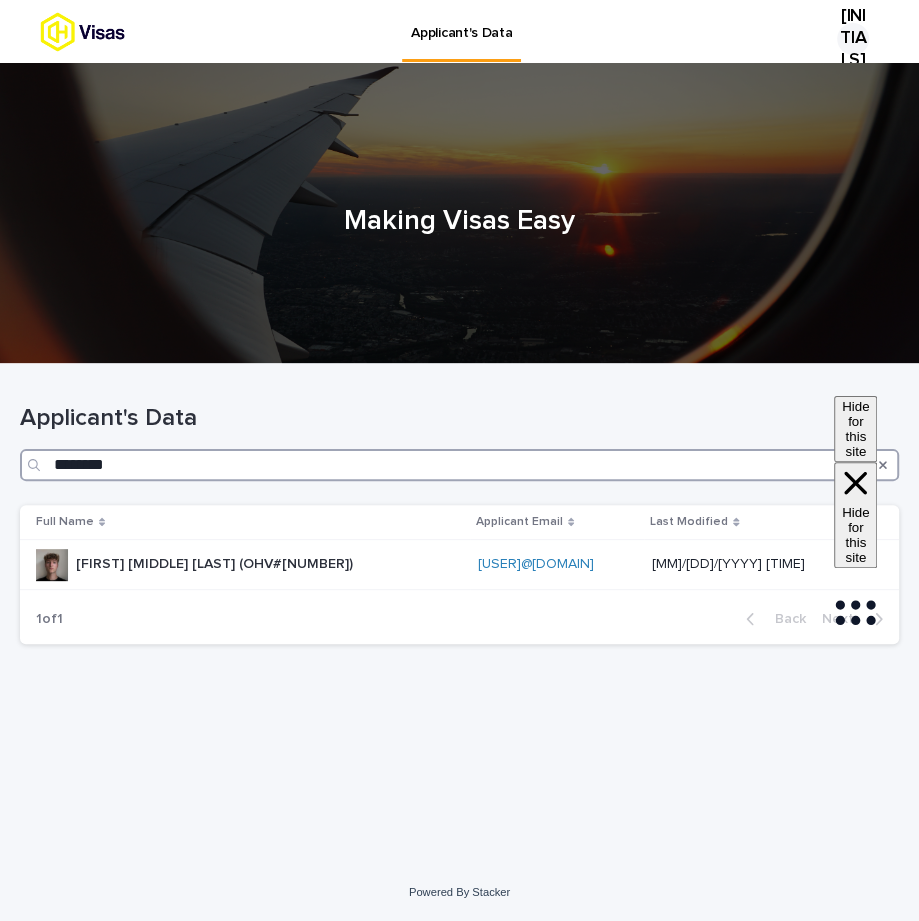 click on "********" at bounding box center (459, 465) 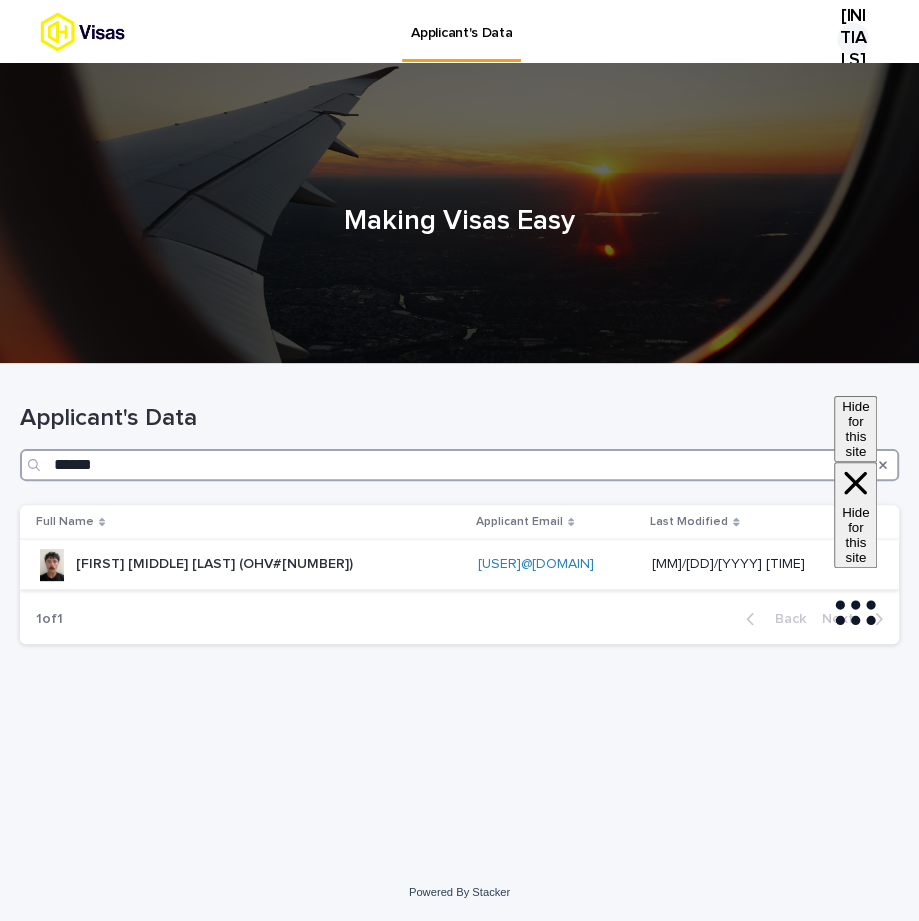 type on "******" 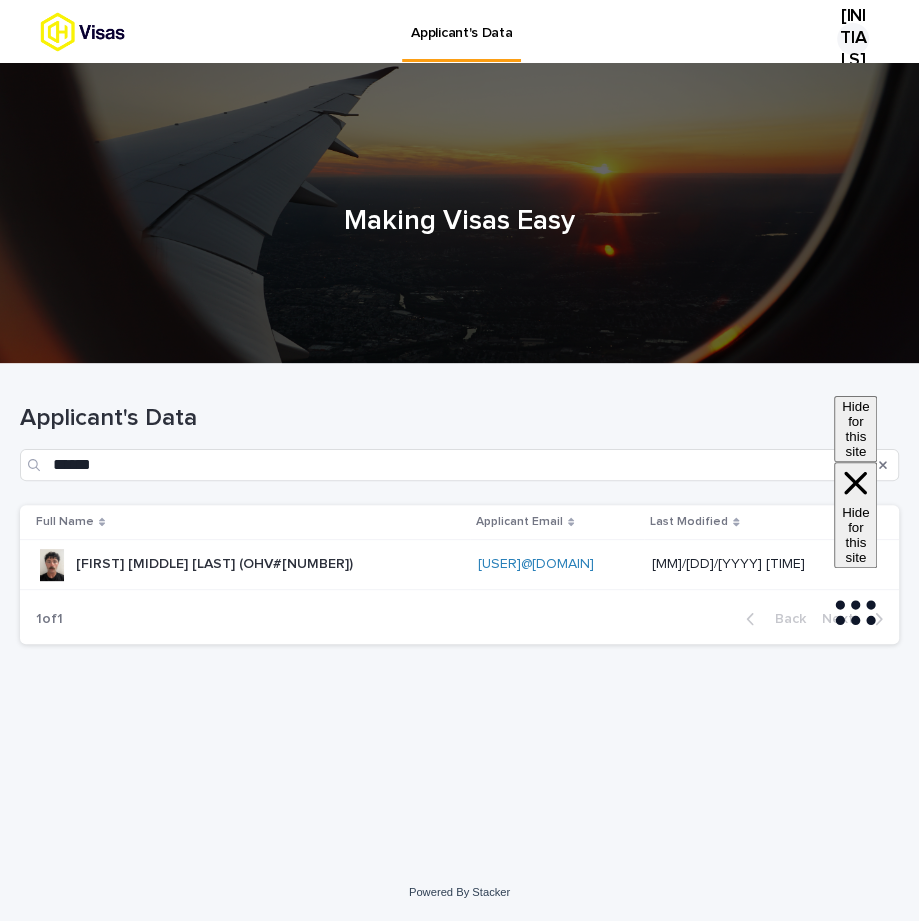 click on "[FIRST] [MIDDLE] [LAST] (OHV#[NUMBER])" at bounding box center [216, 562] 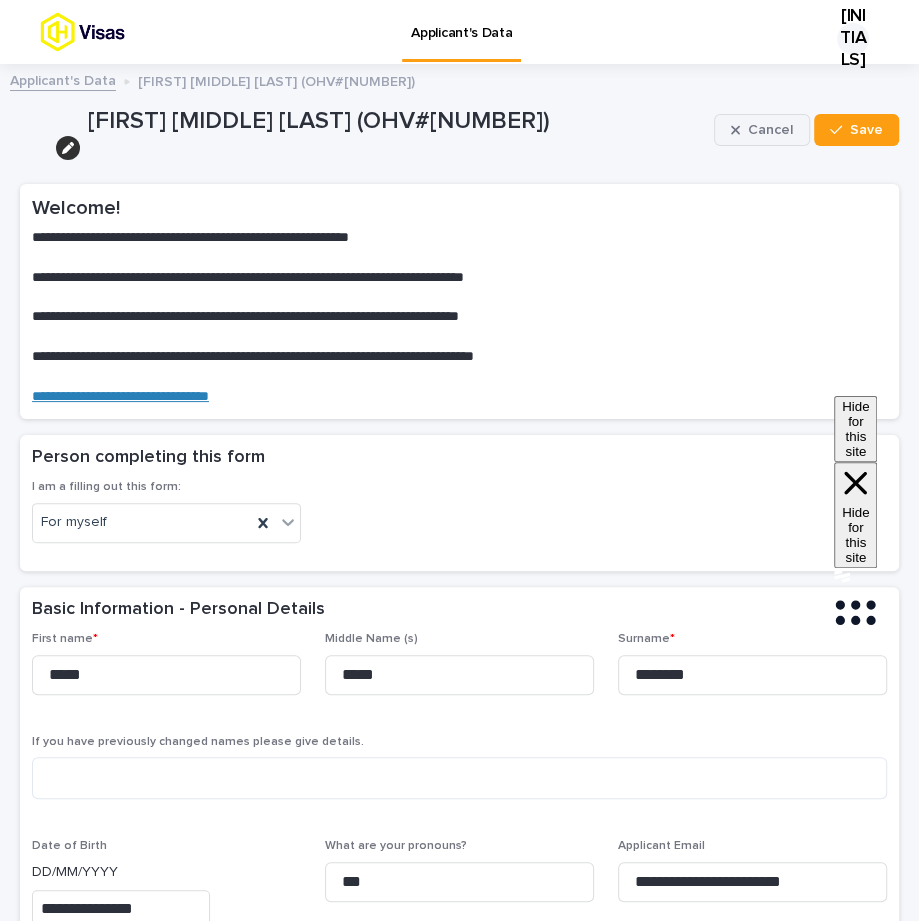 click on "Cancel" at bounding box center [770, 130] 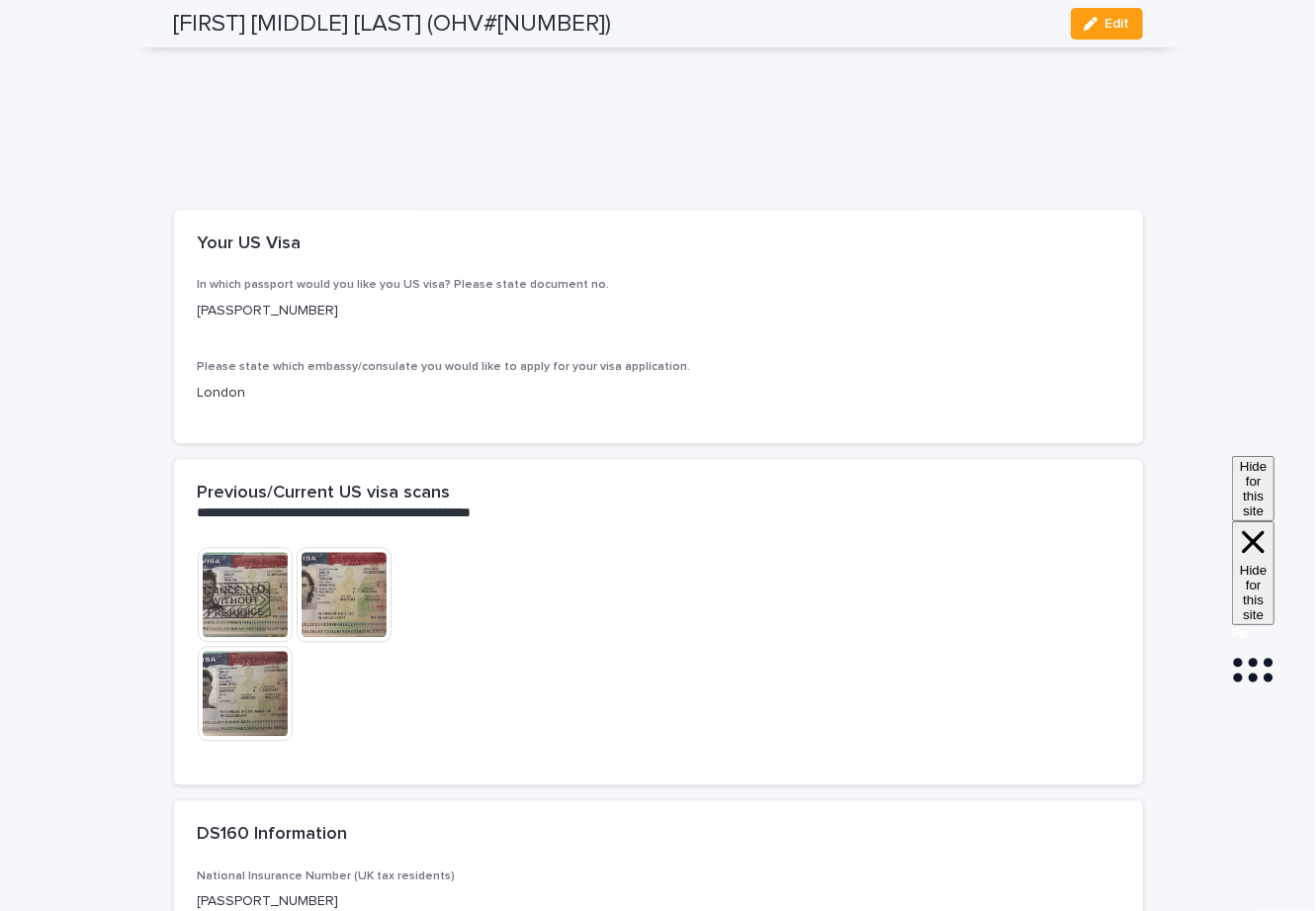 scroll, scrollTop: 3381, scrollLeft: 0, axis: vertical 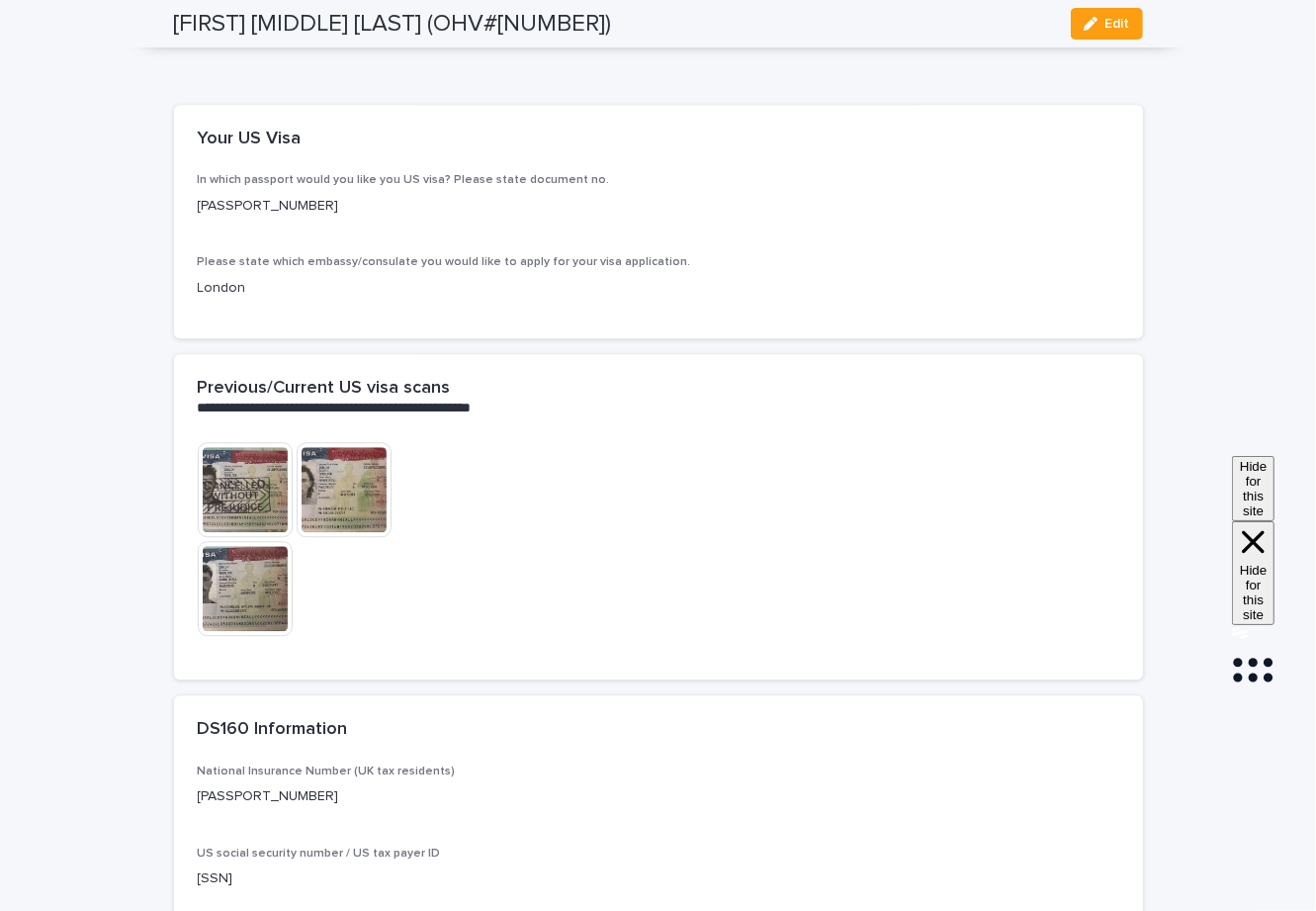 click at bounding box center (245, 589) 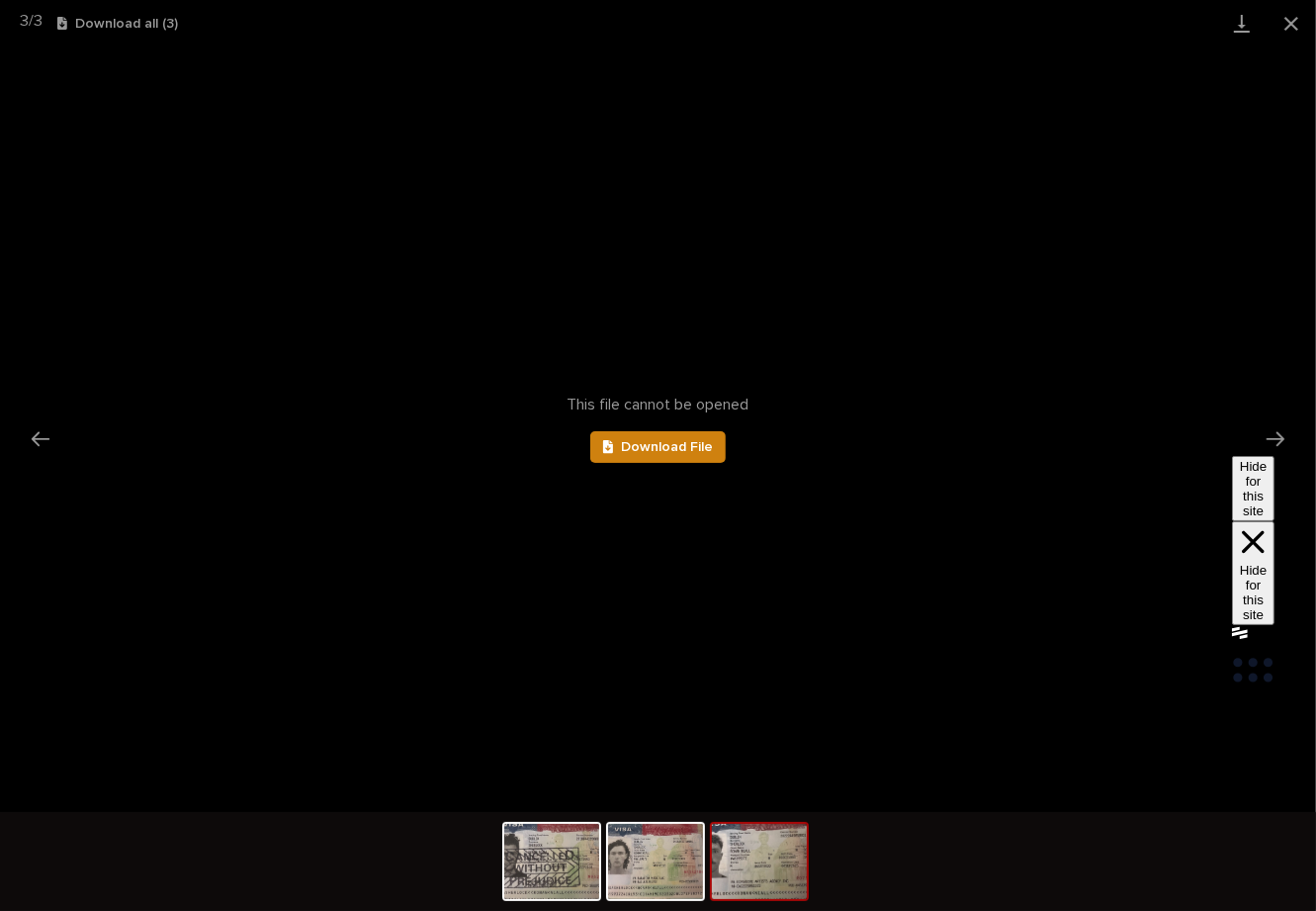 click on "Download File" at bounding box center [666, 447] 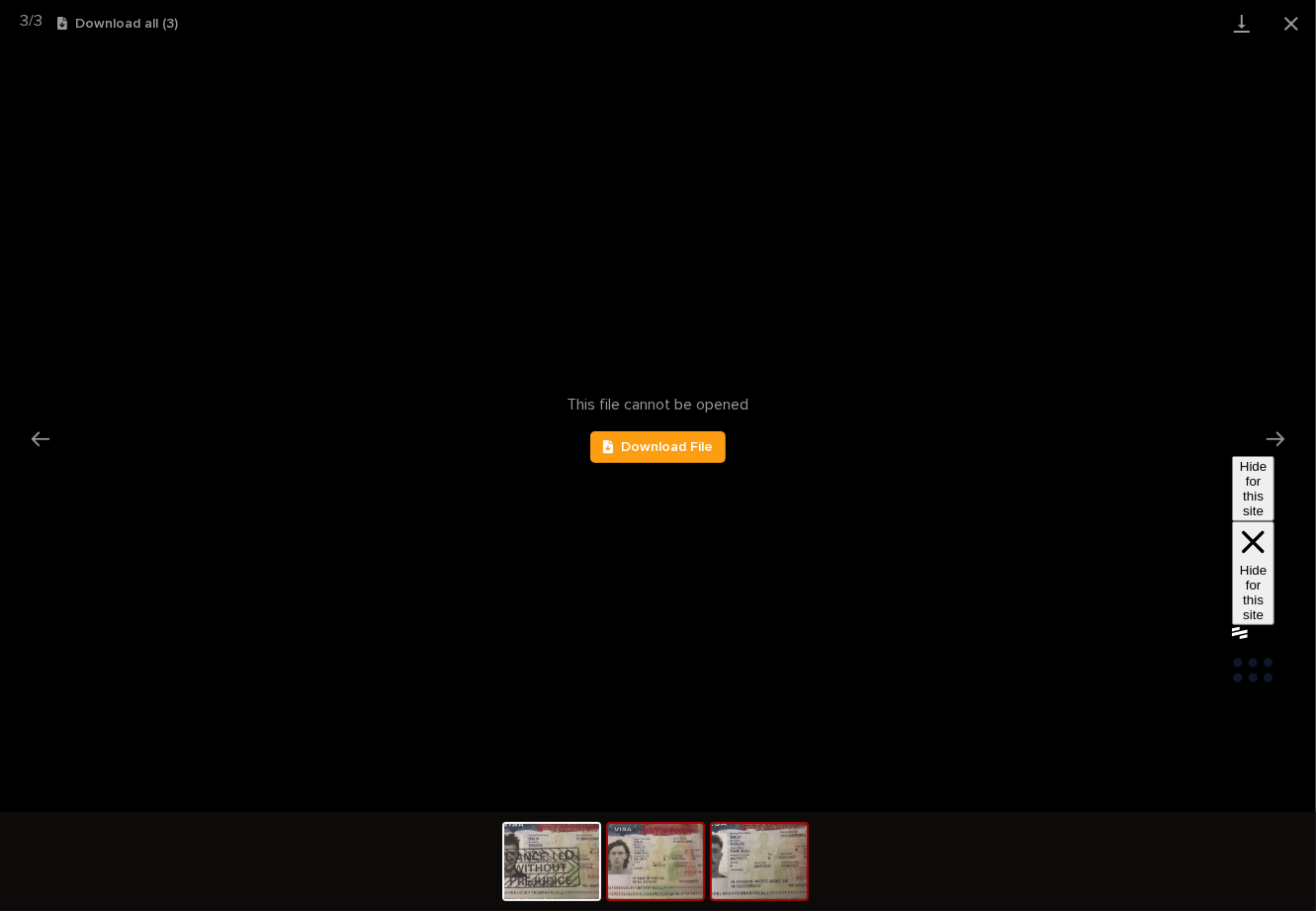 click at bounding box center [656, 862] 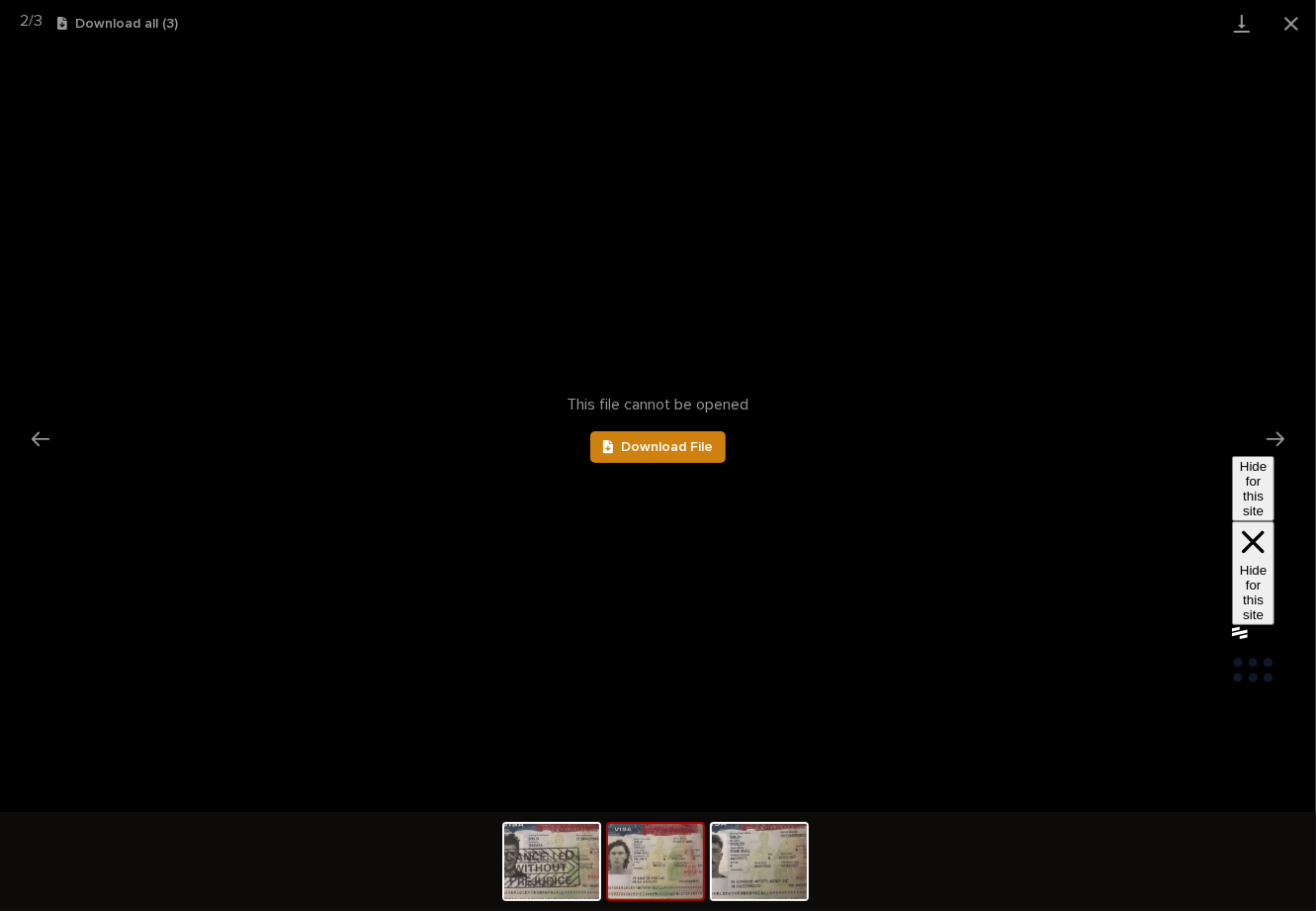 click on "Download File" at bounding box center [658, 447] 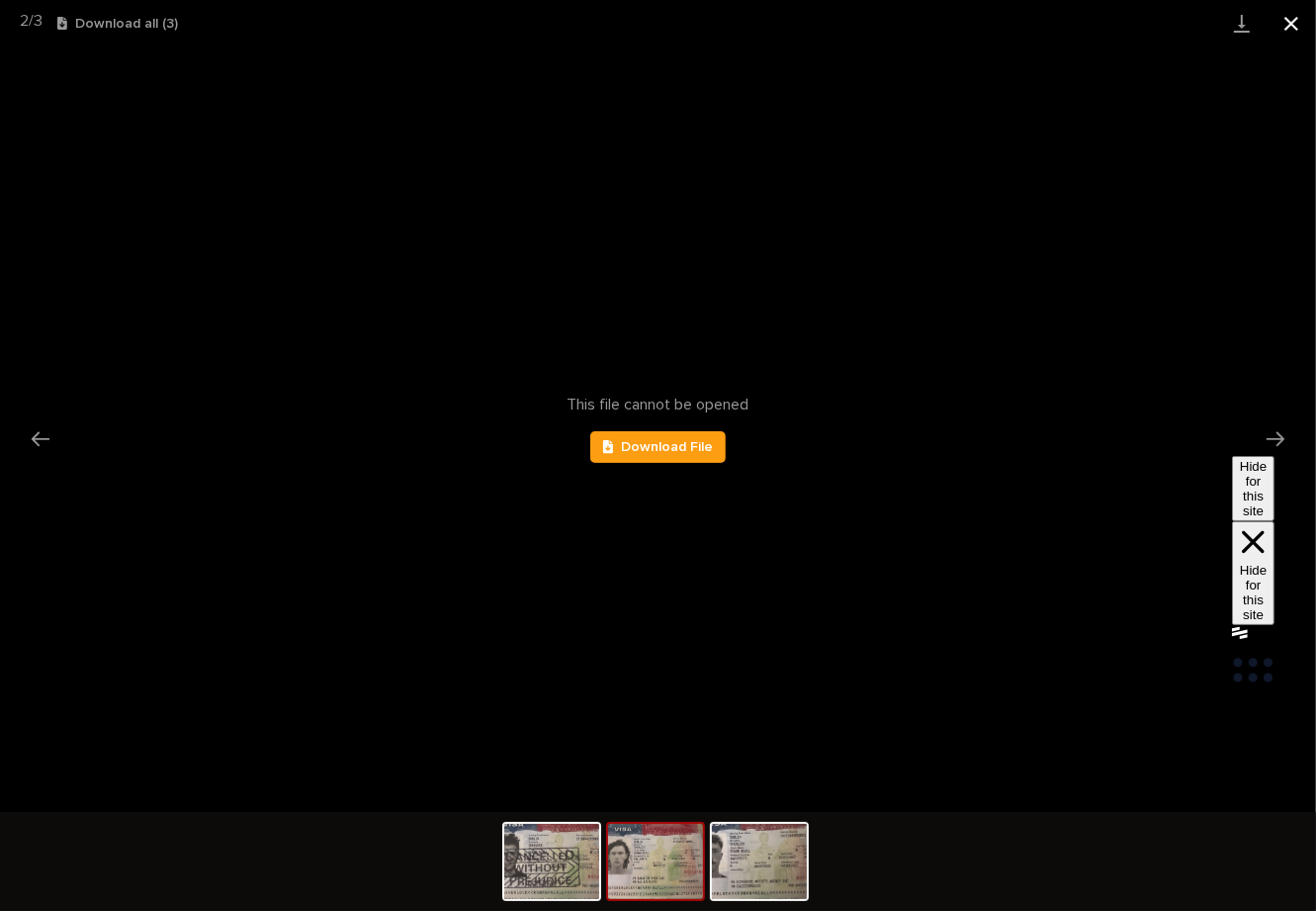 click at bounding box center (1291, 23) 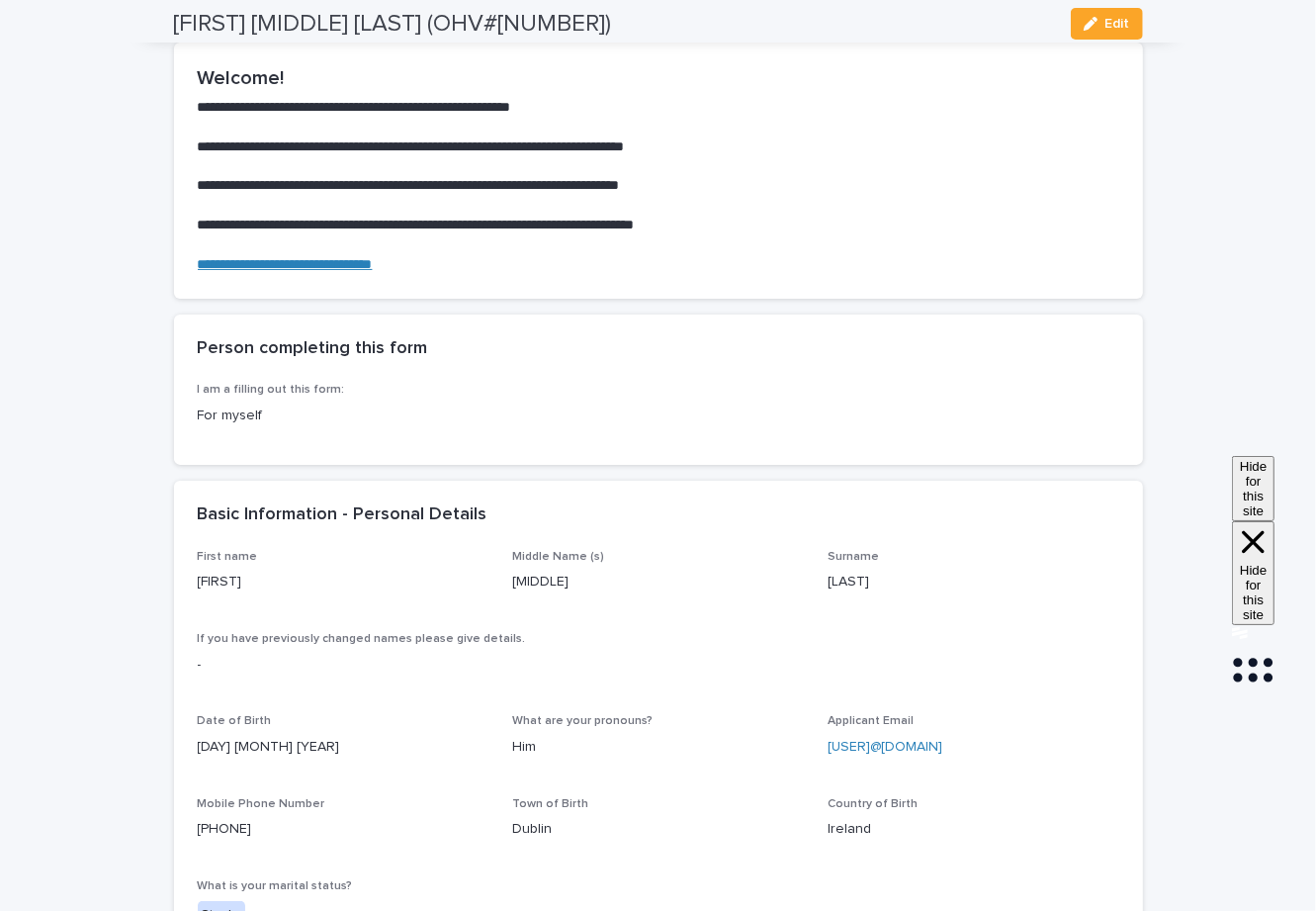 scroll, scrollTop: 0, scrollLeft: 0, axis: both 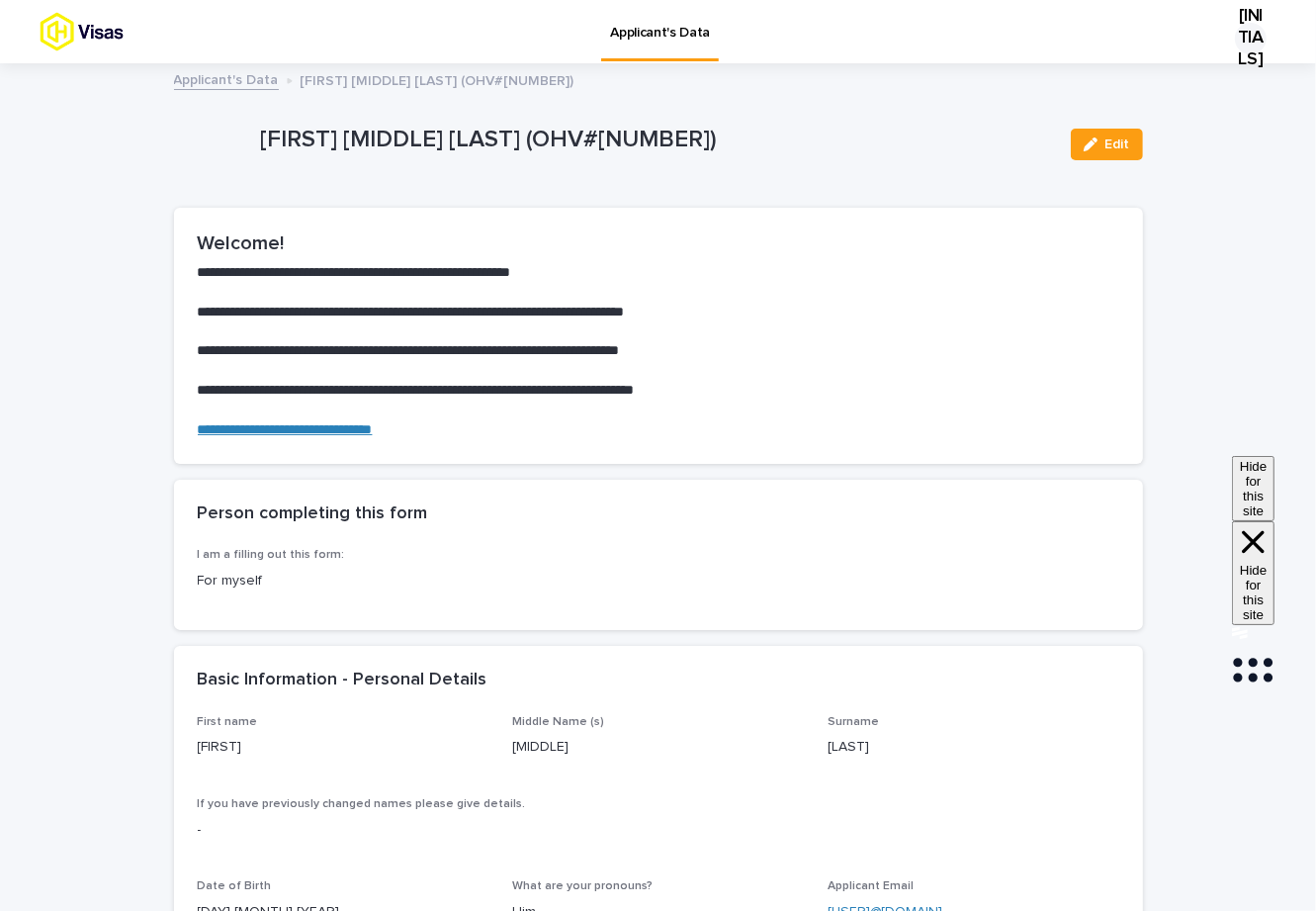 click on "Applicant's Data" at bounding box center [226, 78] 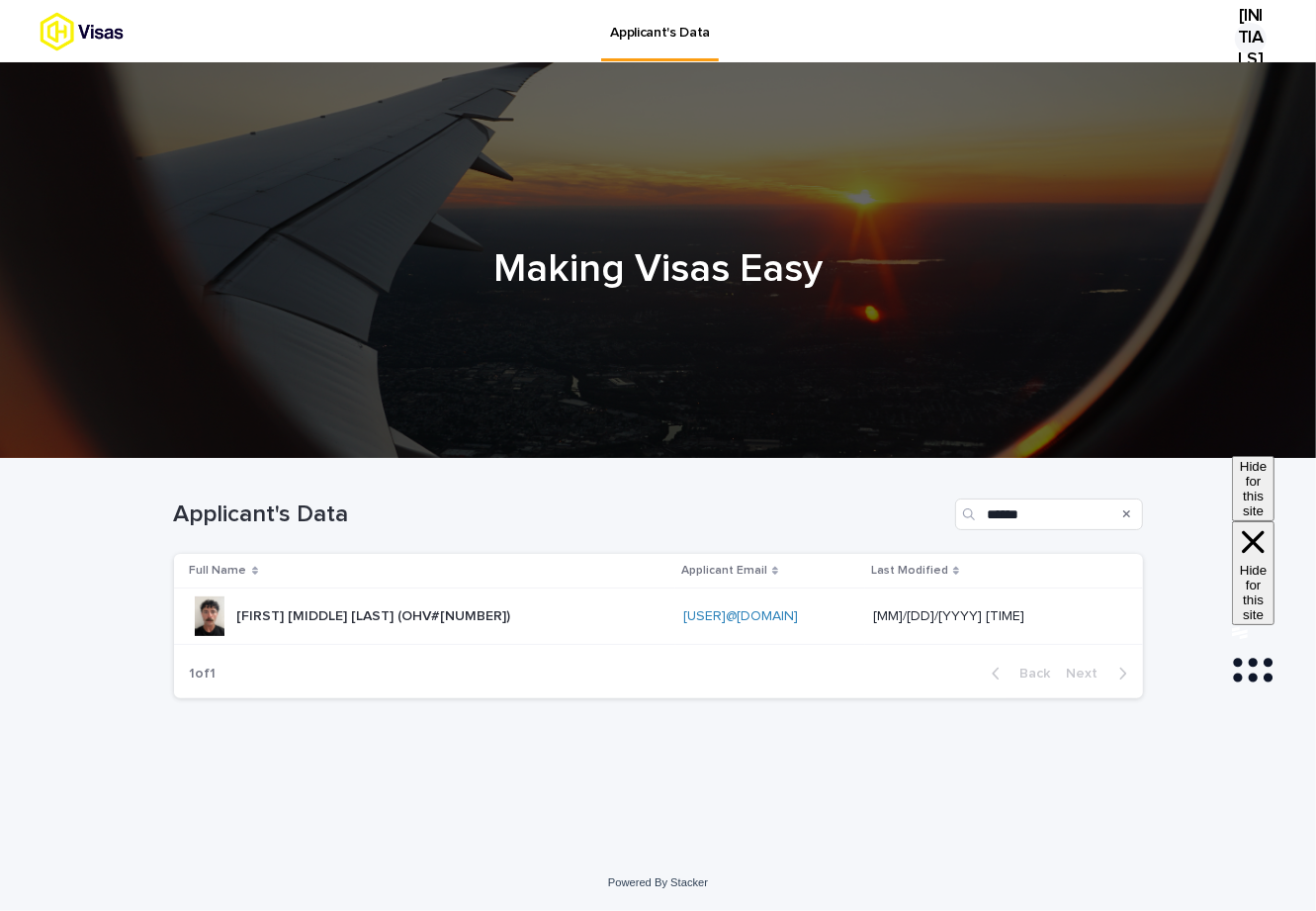 click on "[FIRST] [MIDDLE] [LAST] (OHV#[NUMBER]) [FIRST] [MIDDLE] [LAST] (OHV#[NUMBER])" at bounding box center [428, 616] 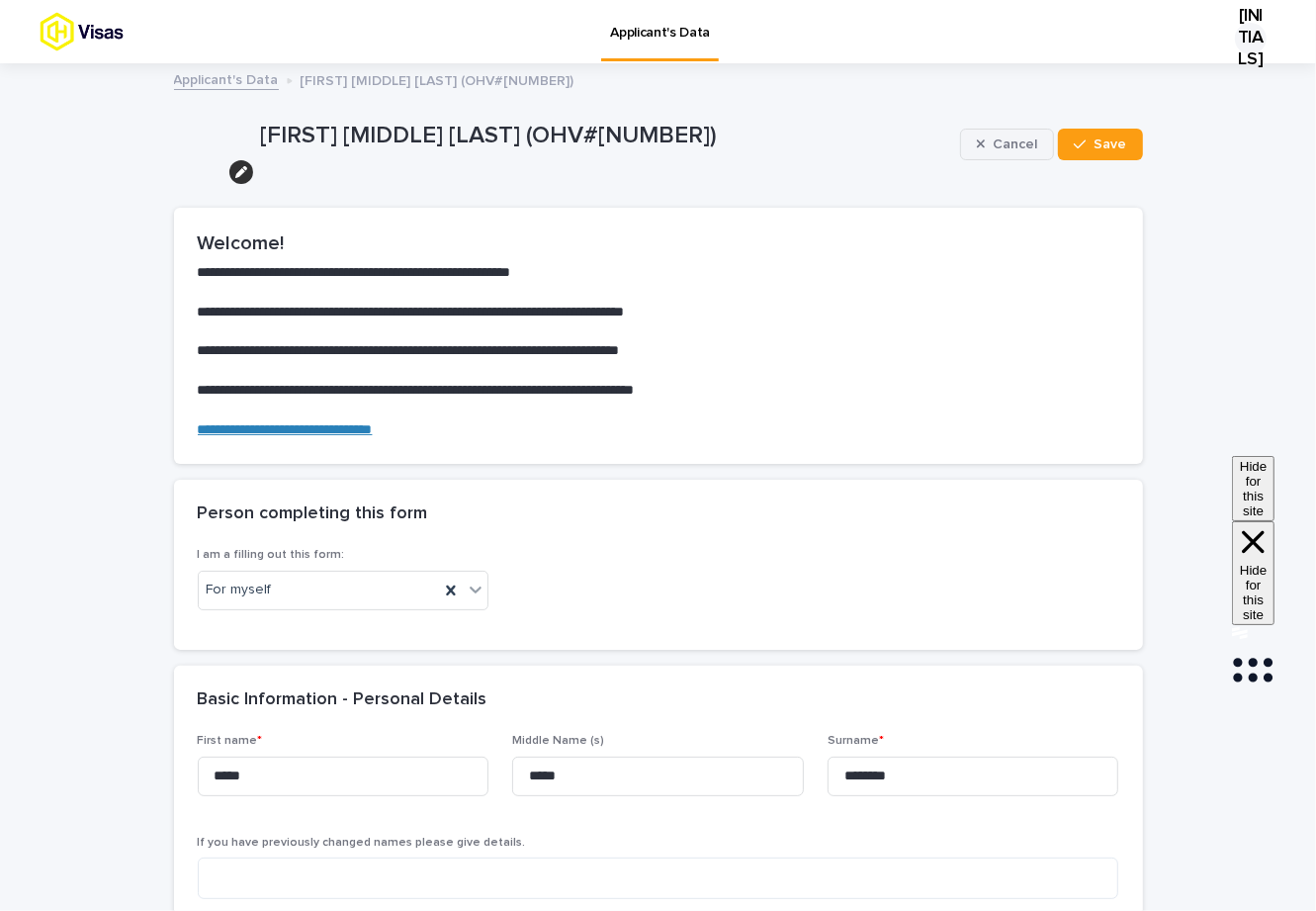 click on "Cancel" at bounding box center [1014, 144] 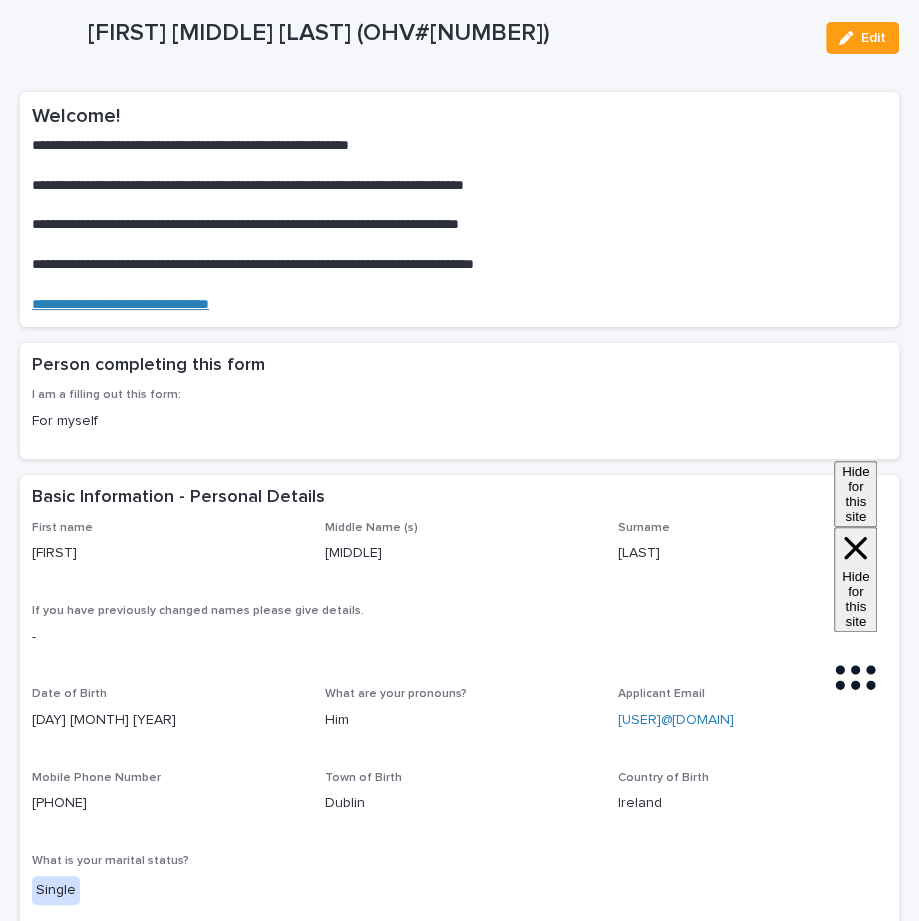 scroll, scrollTop: 651, scrollLeft: 0, axis: vertical 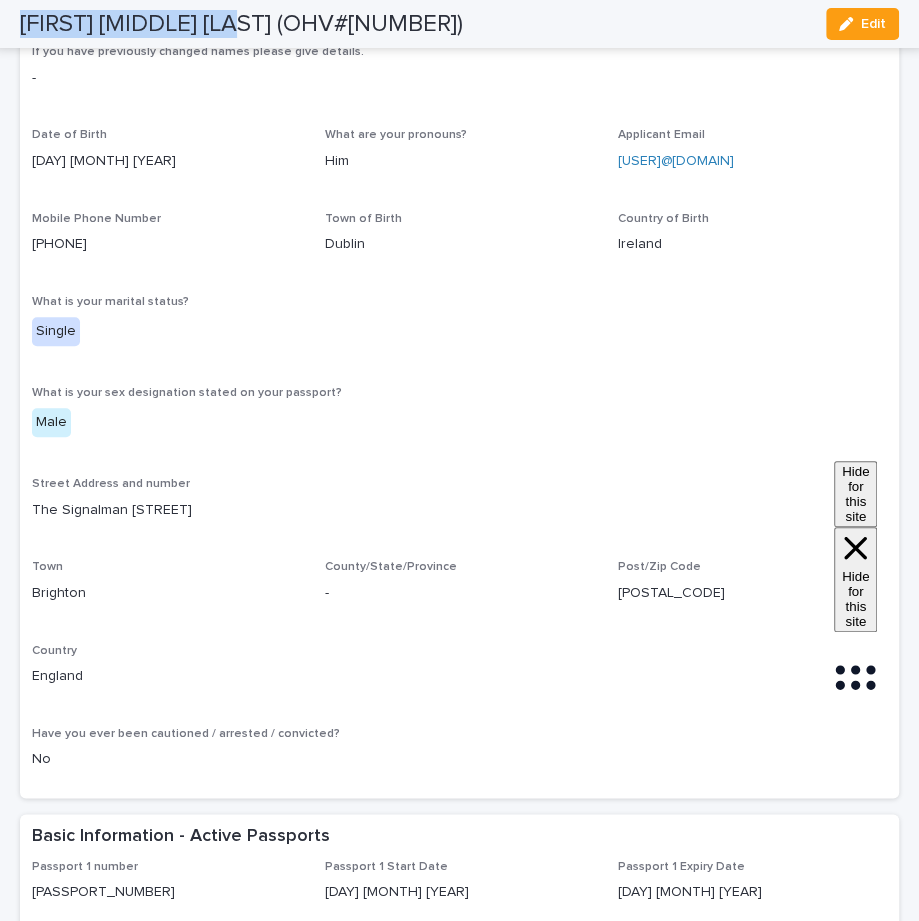 drag, startPoint x: 239, startPoint y: 22, endPoint x: 24, endPoint y: 22, distance: 215 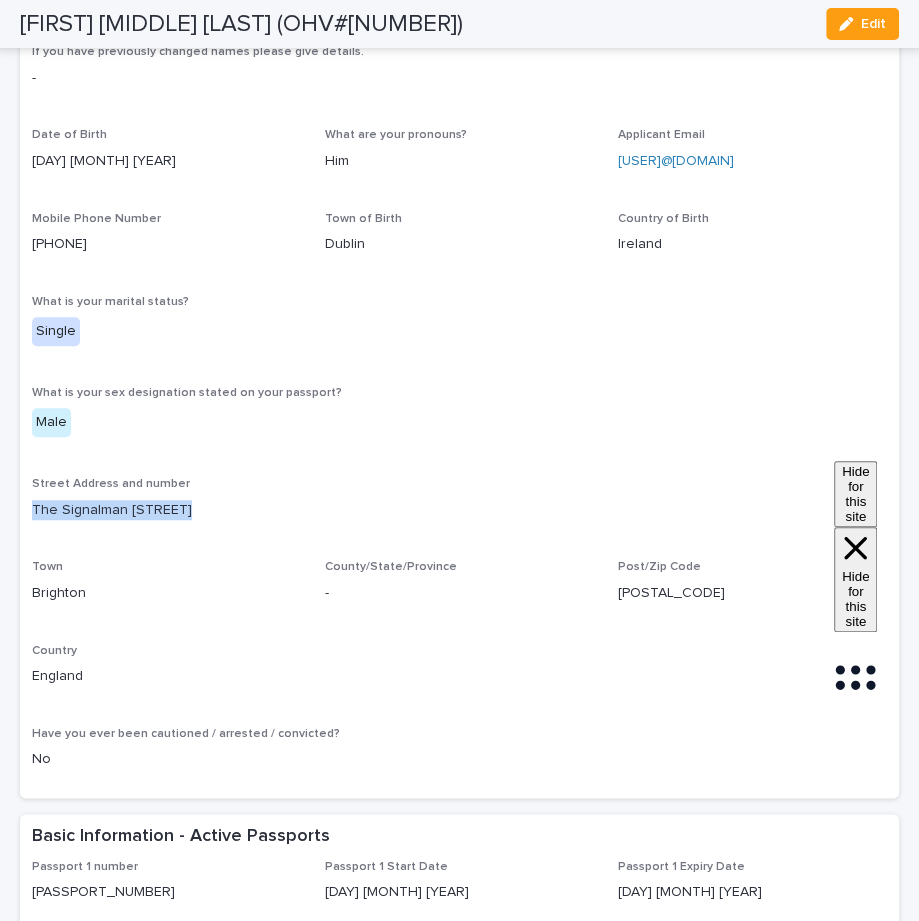 click on "The Signalman [STREET]" at bounding box center [459, 510] 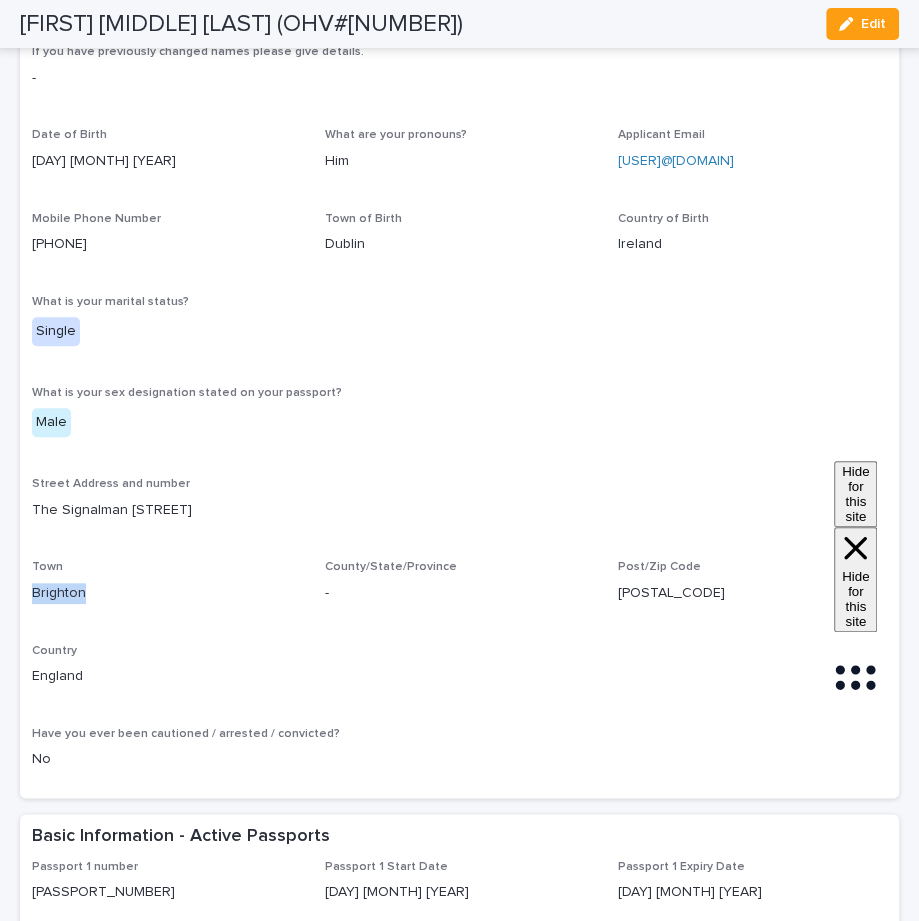 click on "Brighton" at bounding box center (166, 593) 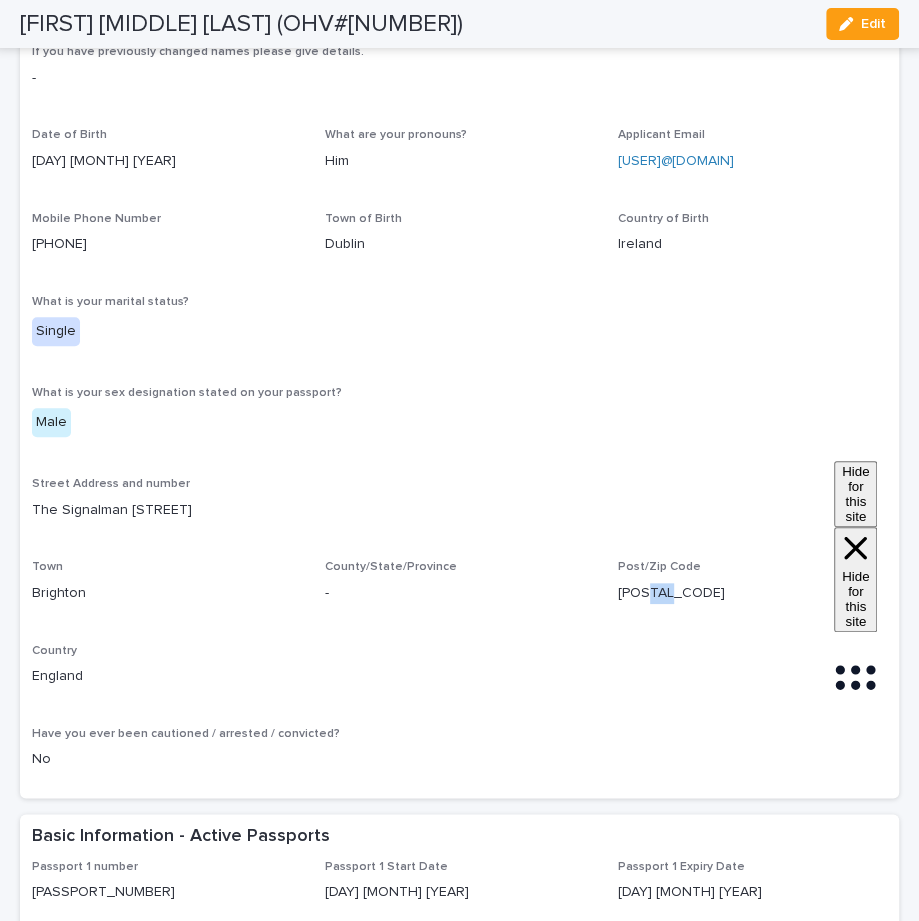 click on "[POSTAL_CODE]" at bounding box center [752, 593] 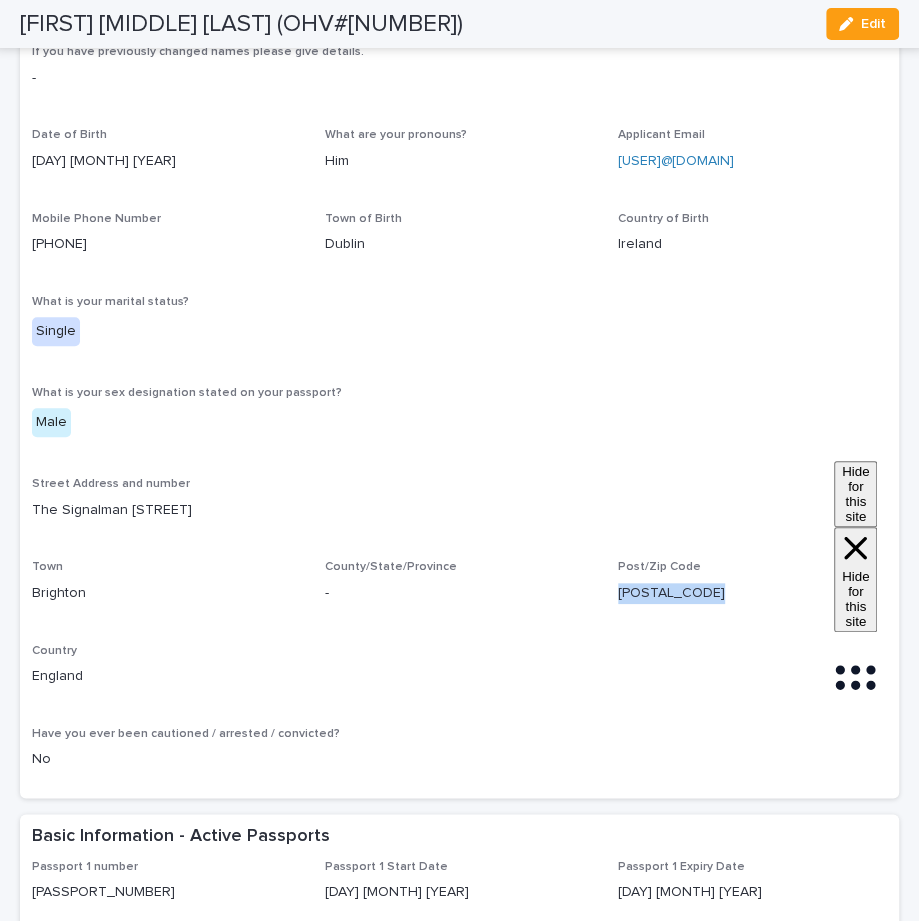 click on "[POSTAL_CODE]" at bounding box center (752, 593) 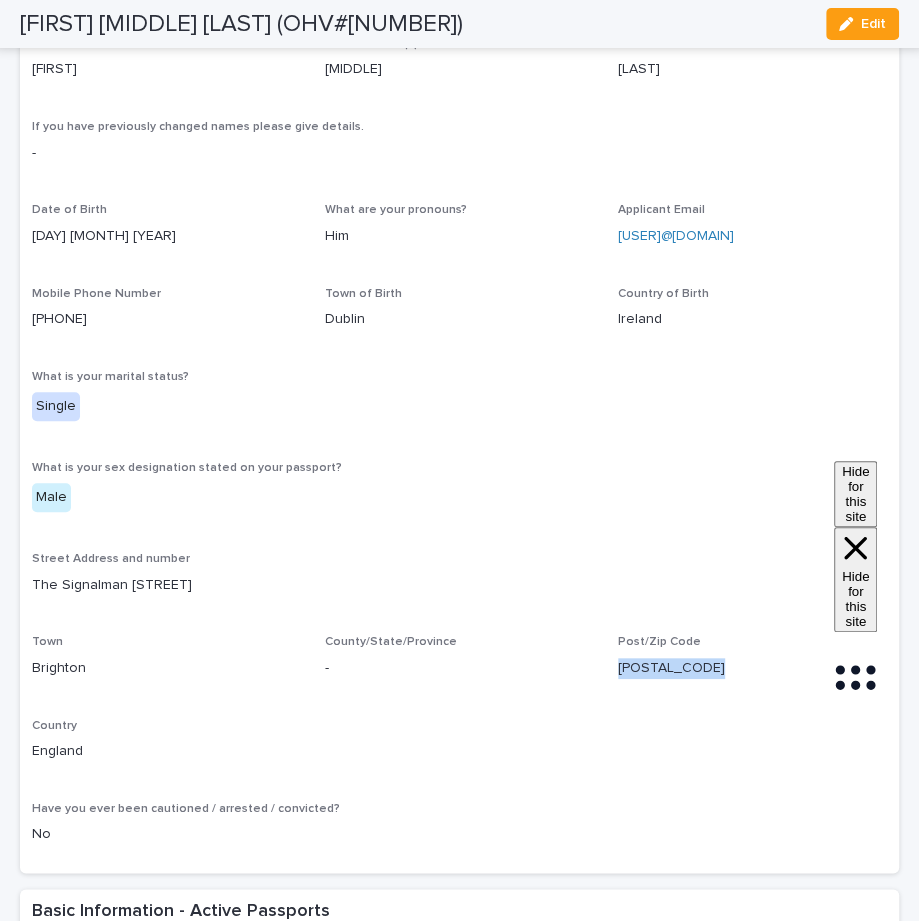 click on "[USER]@[DOMAIN]" at bounding box center [752, 236] 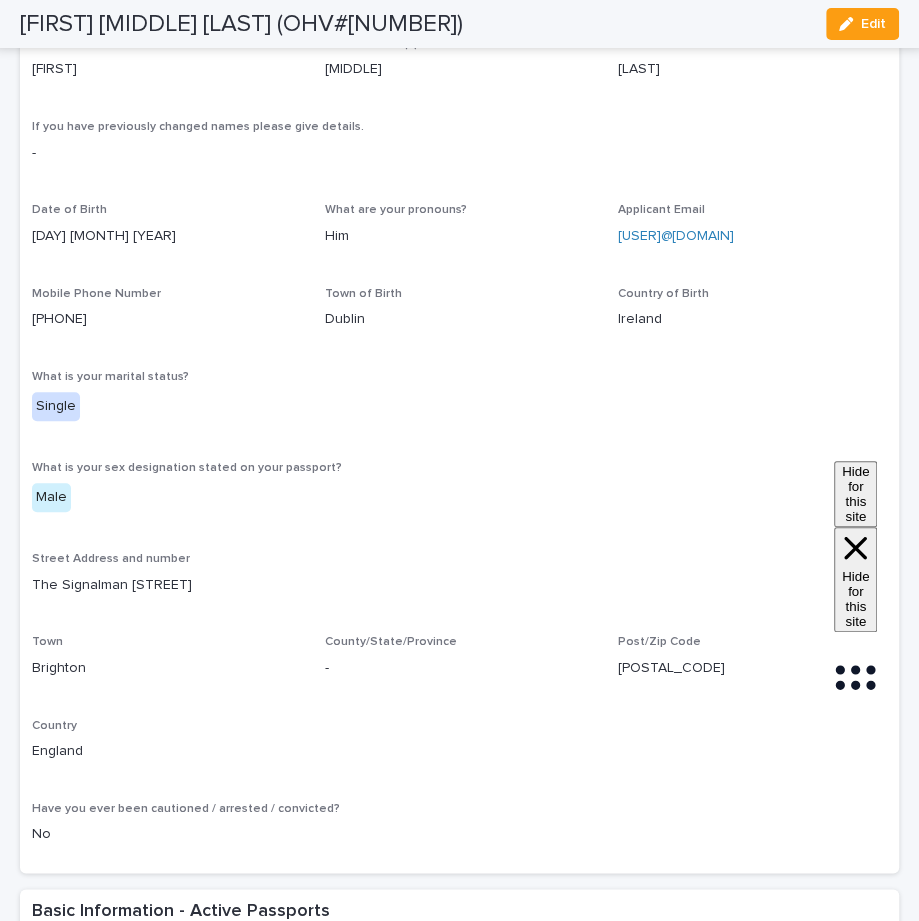 drag, startPoint x: 804, startPoint y: 237, endPoint x: 617, endPoint y: 237, distance: 187 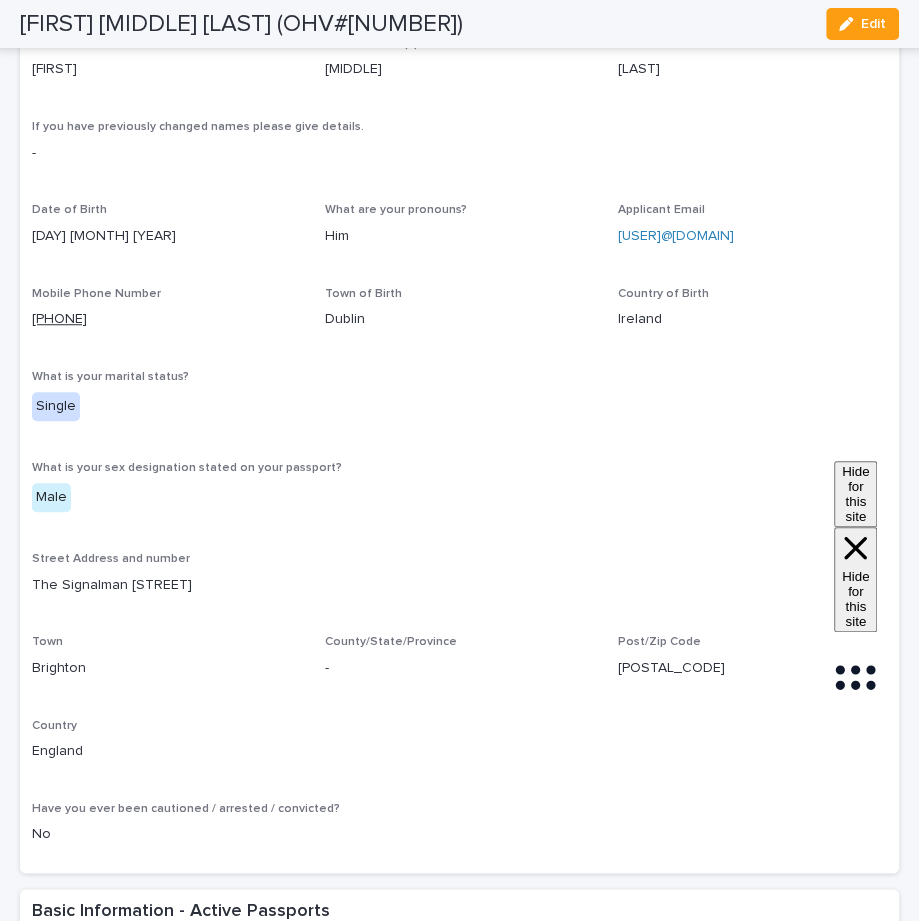 drag, startPoint x: 160, startPoint y: 325, endPoint x: 56, endPoint y: 323, distance: 104.019226 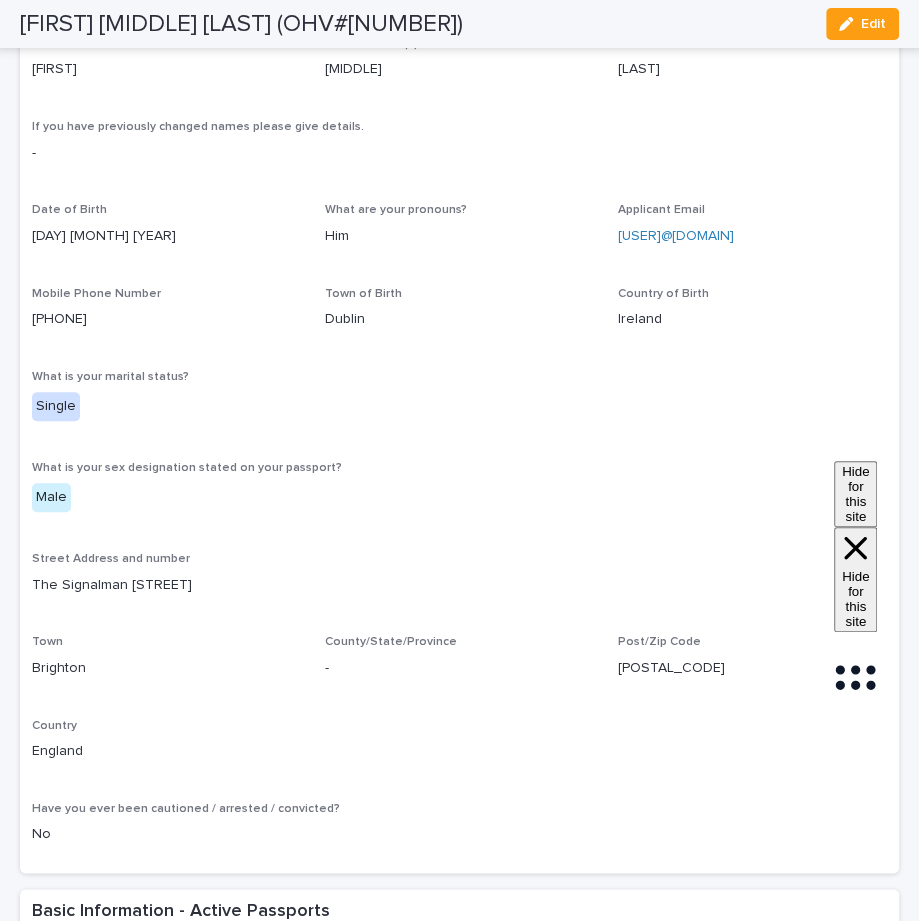 click on "[FIRST] [MIDDLE] [LAST] (OHV#[NUMBER])" at bounding box center [241, 24] 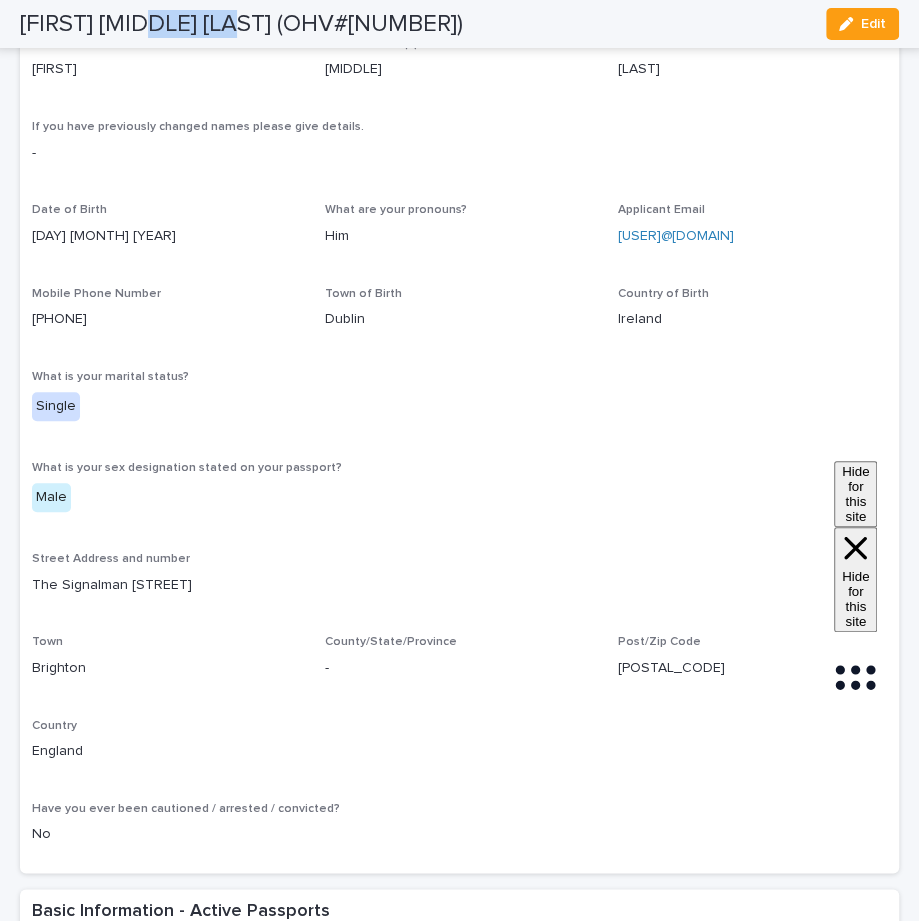 click on "[FIRST] [MIDDLE] [LAST] (OHV#[NUMBER])" at bounding box center [241, 24] 